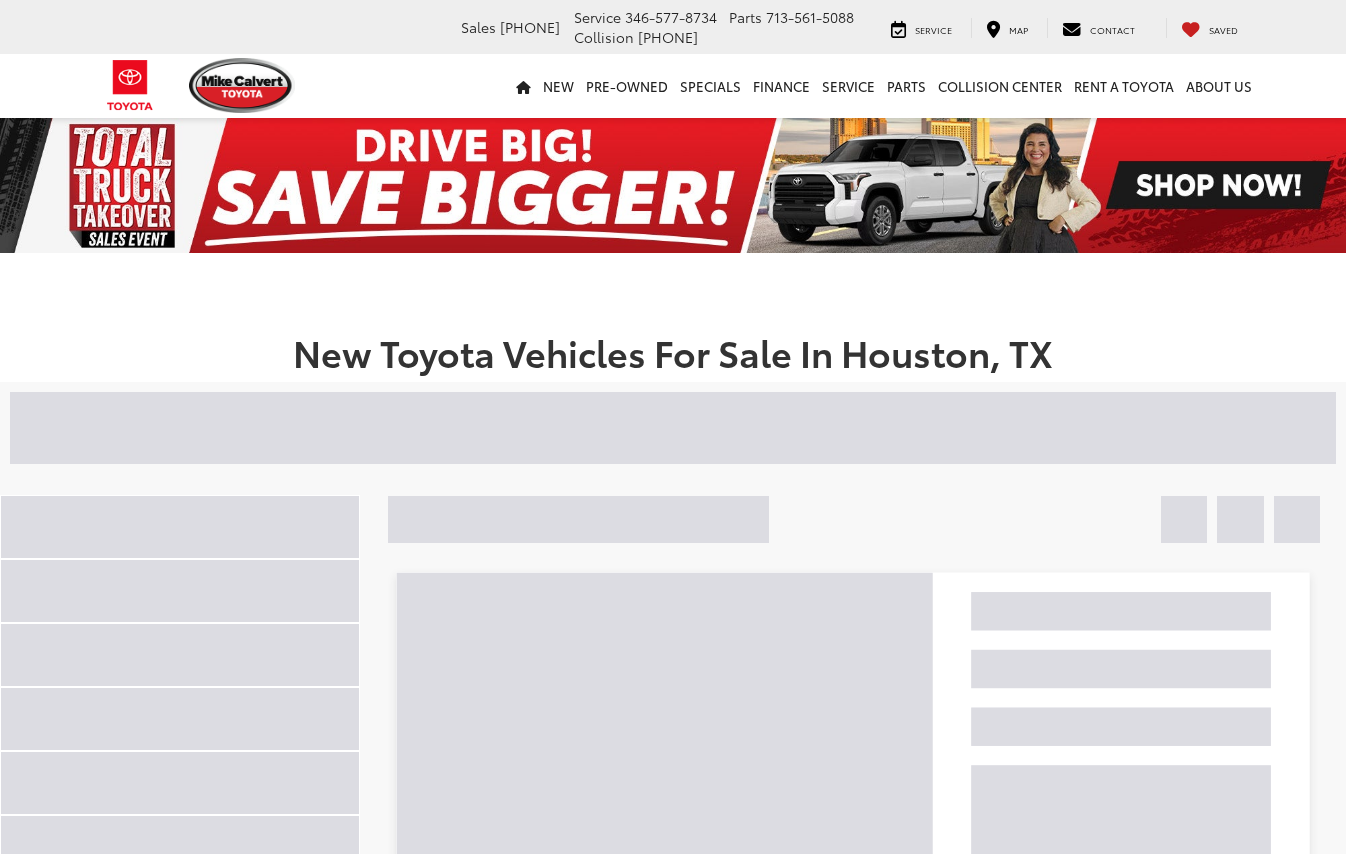 scroll, scrollTop: 0, scrollLeft: 0, axis: both 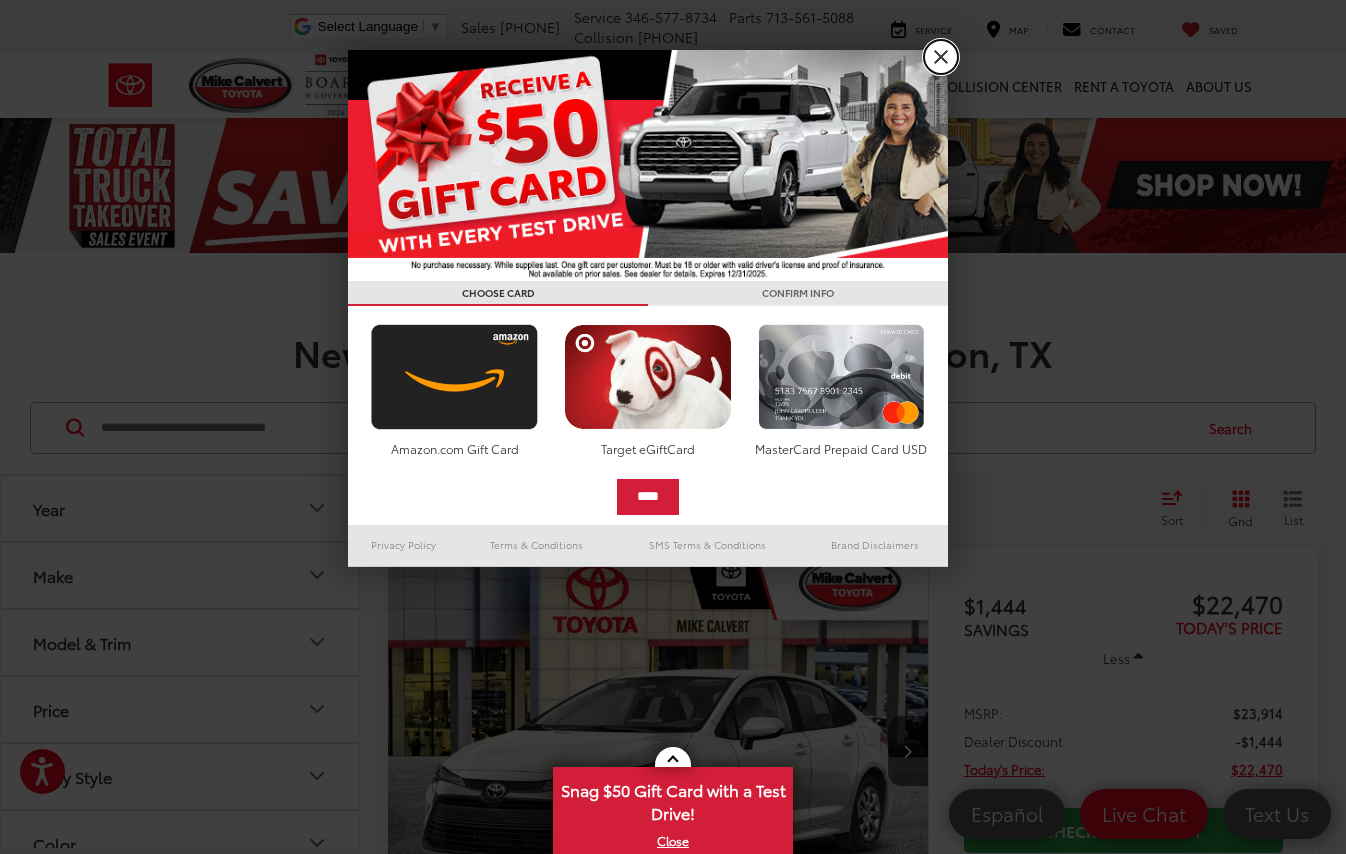 click on "X" at bounding box center (941, 57) 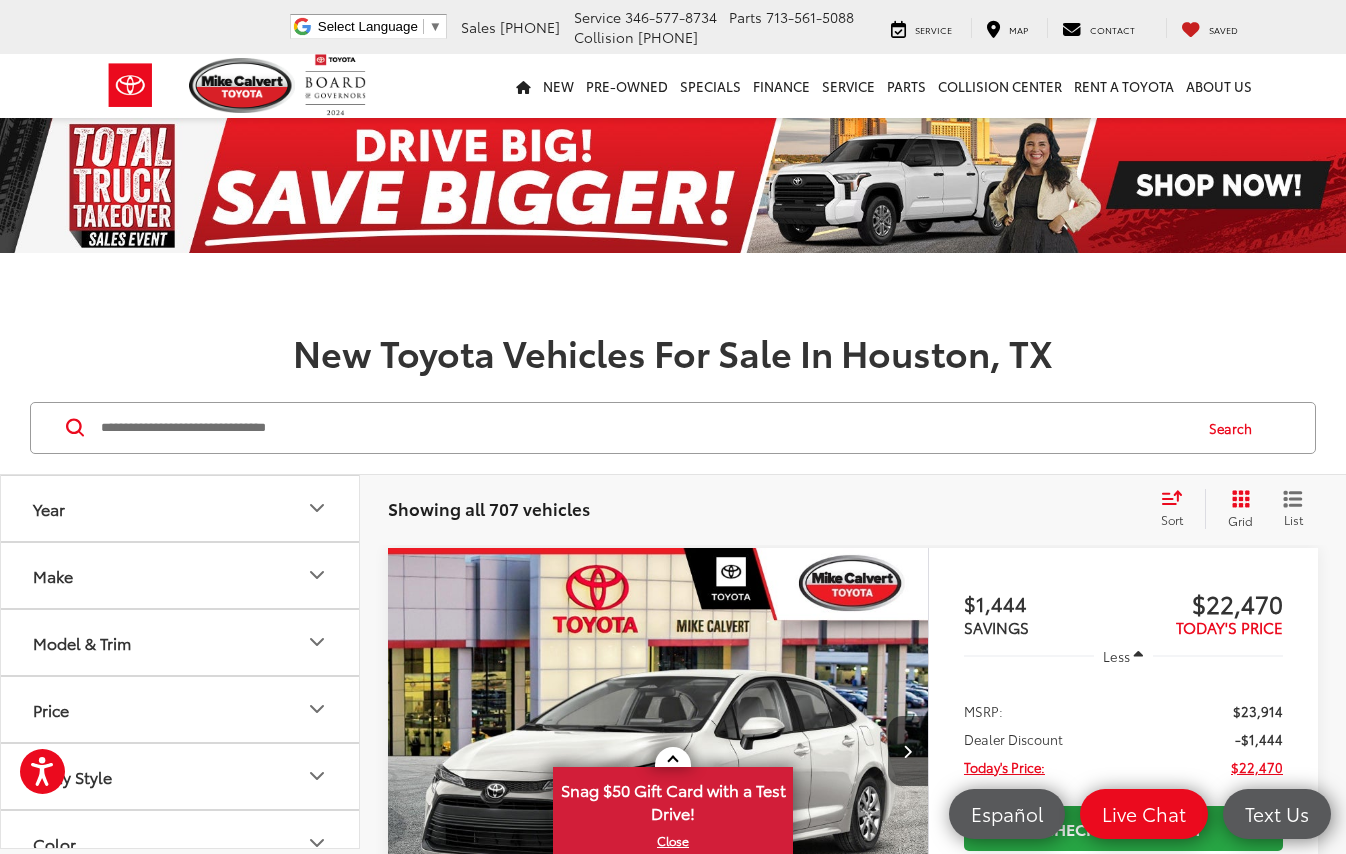 scroll, scrollTop: 300, scrollLeft: 0, axis: vertical 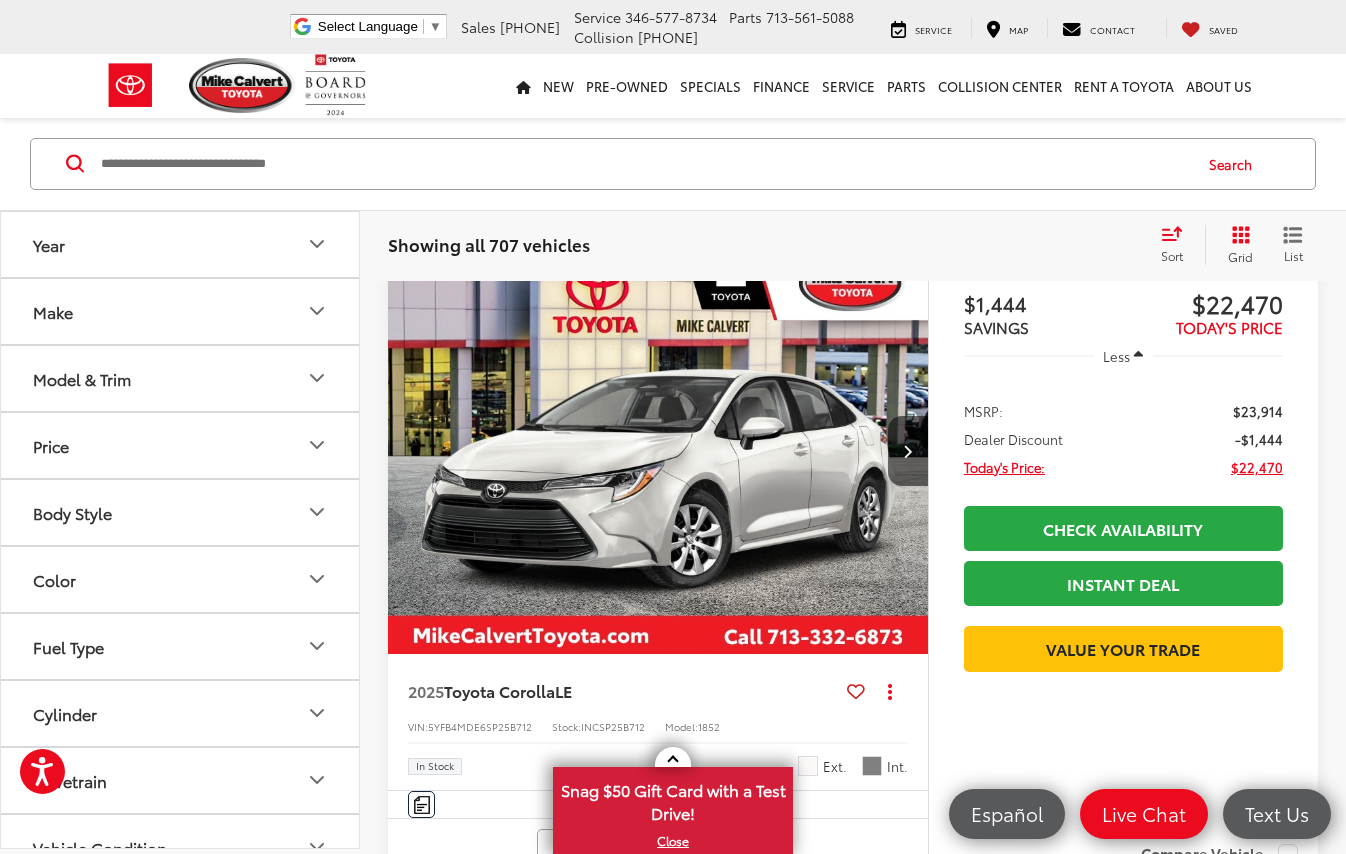 click on "Model & Trim" at bounding box center (181, 378) 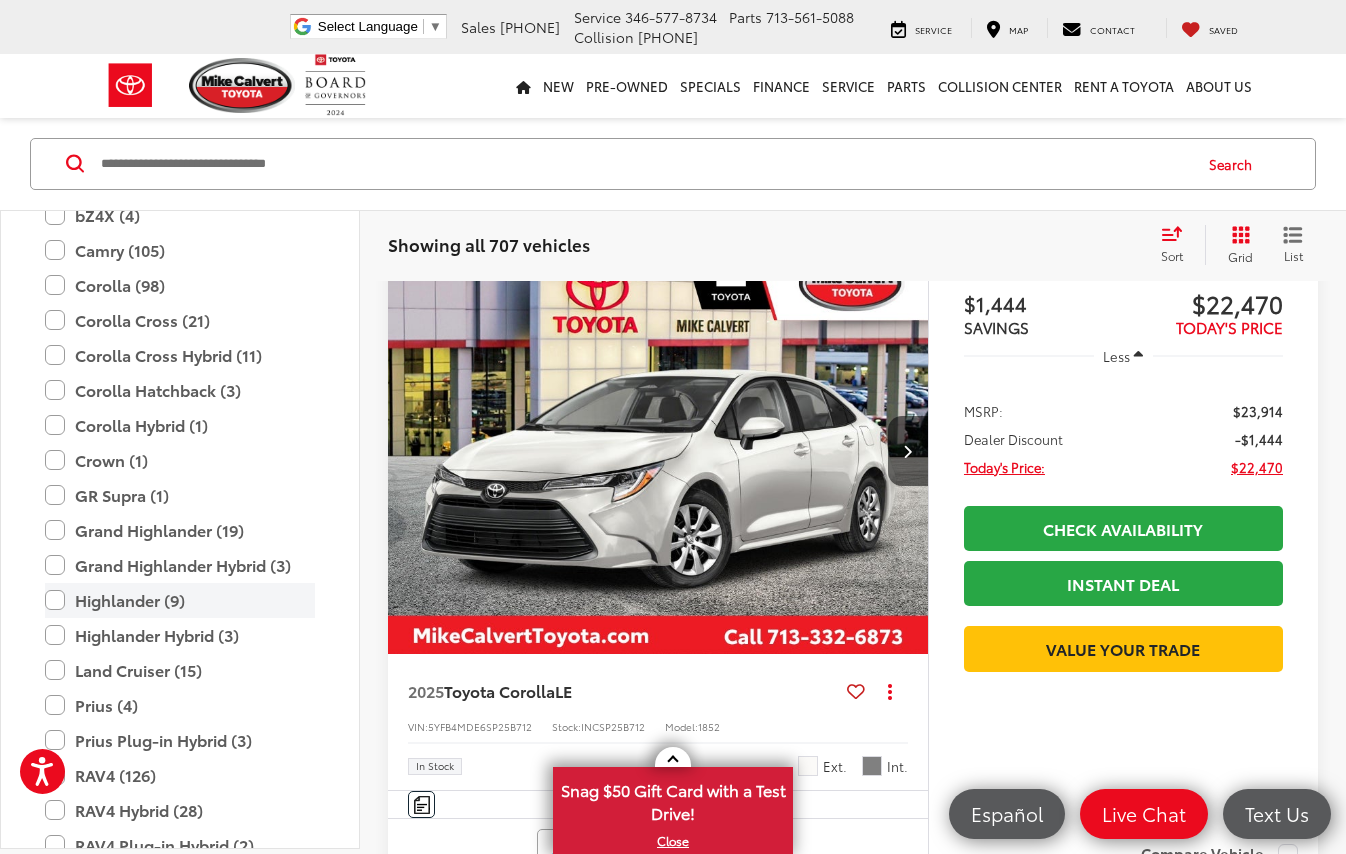scroll, scrollTop: 500, scrollLeft: 0, axis: vertical 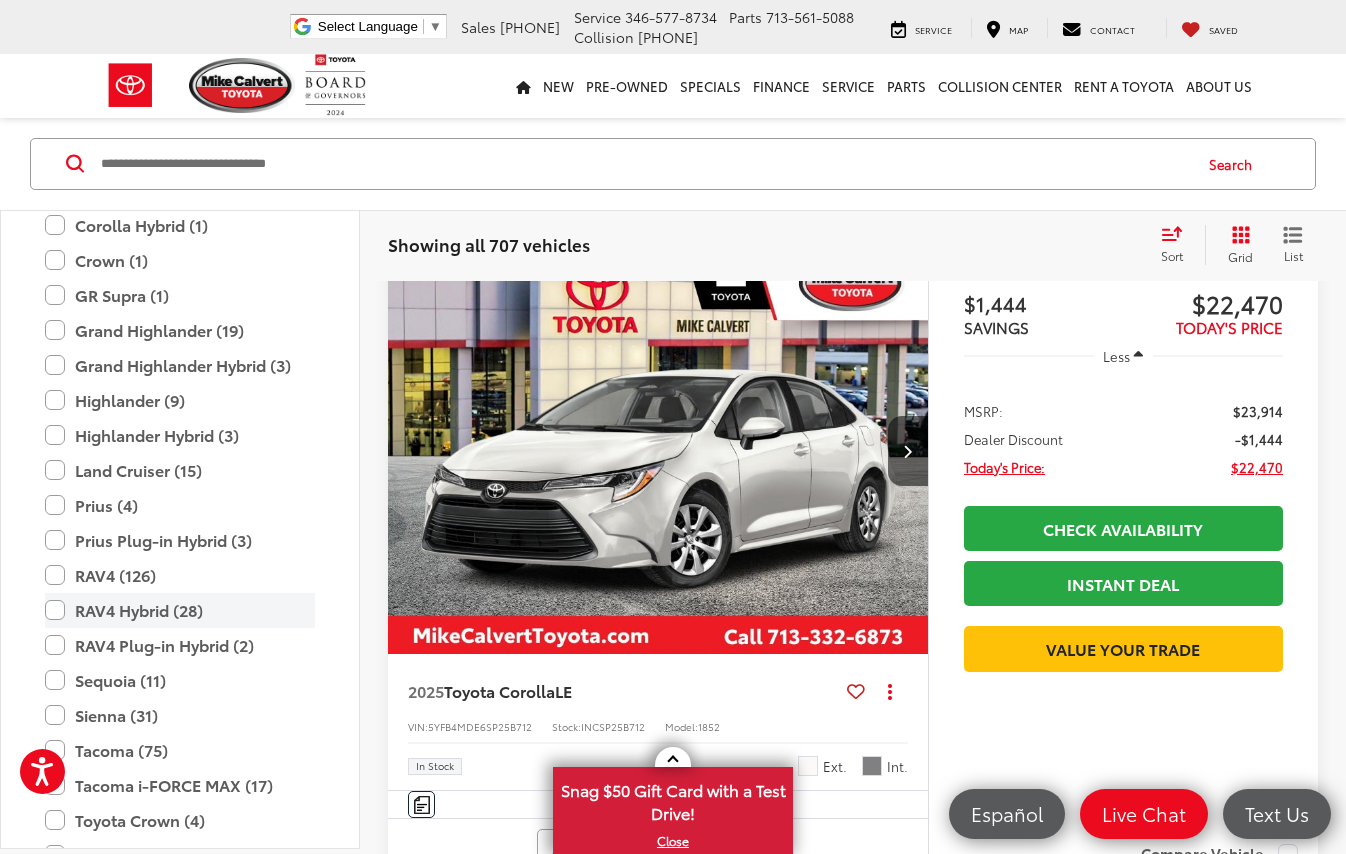 click on "RAV4 Hybrid (28)" at bounding box center [180, 610] 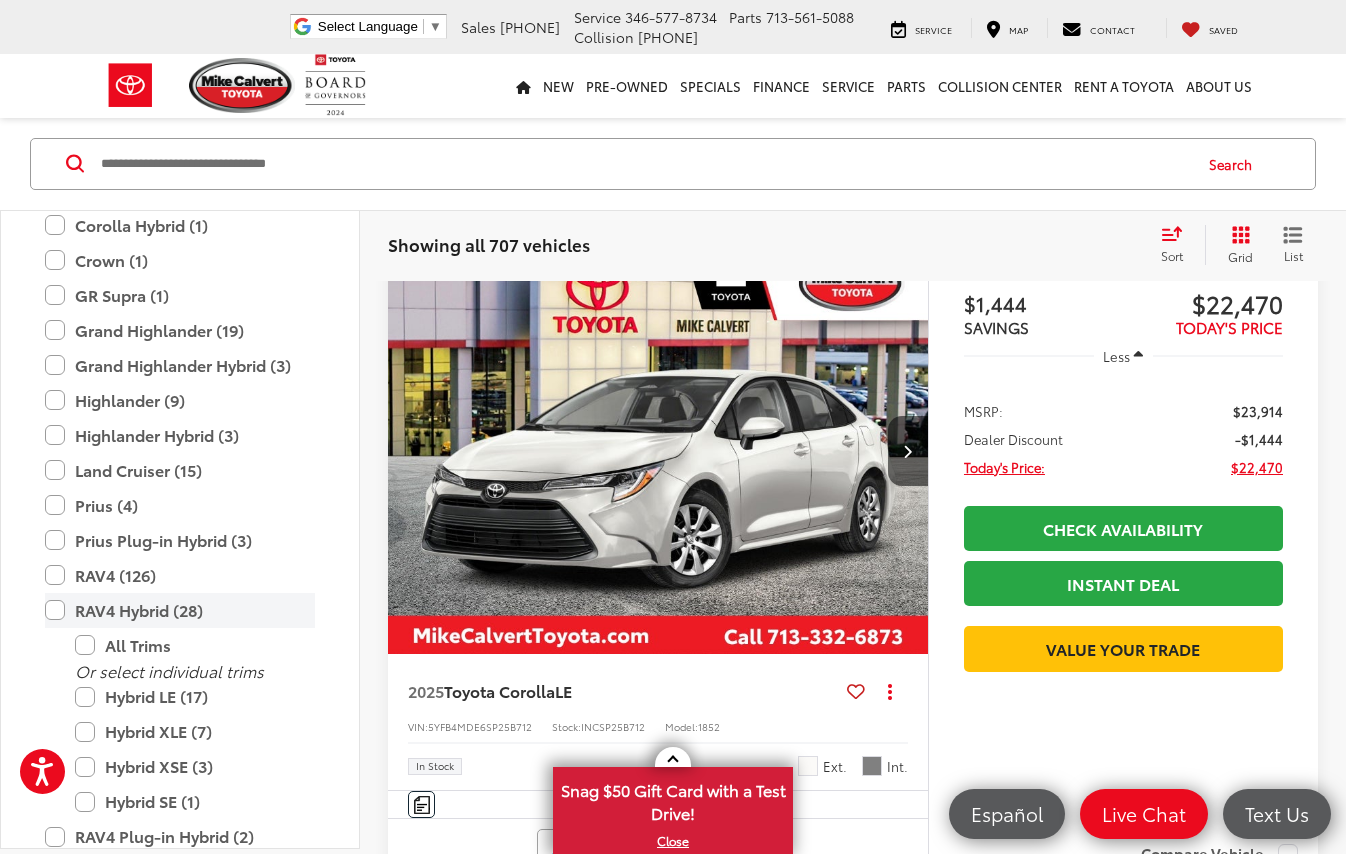 scroll, scrollTop: 264, scrollLeft: 0, axis: vertical 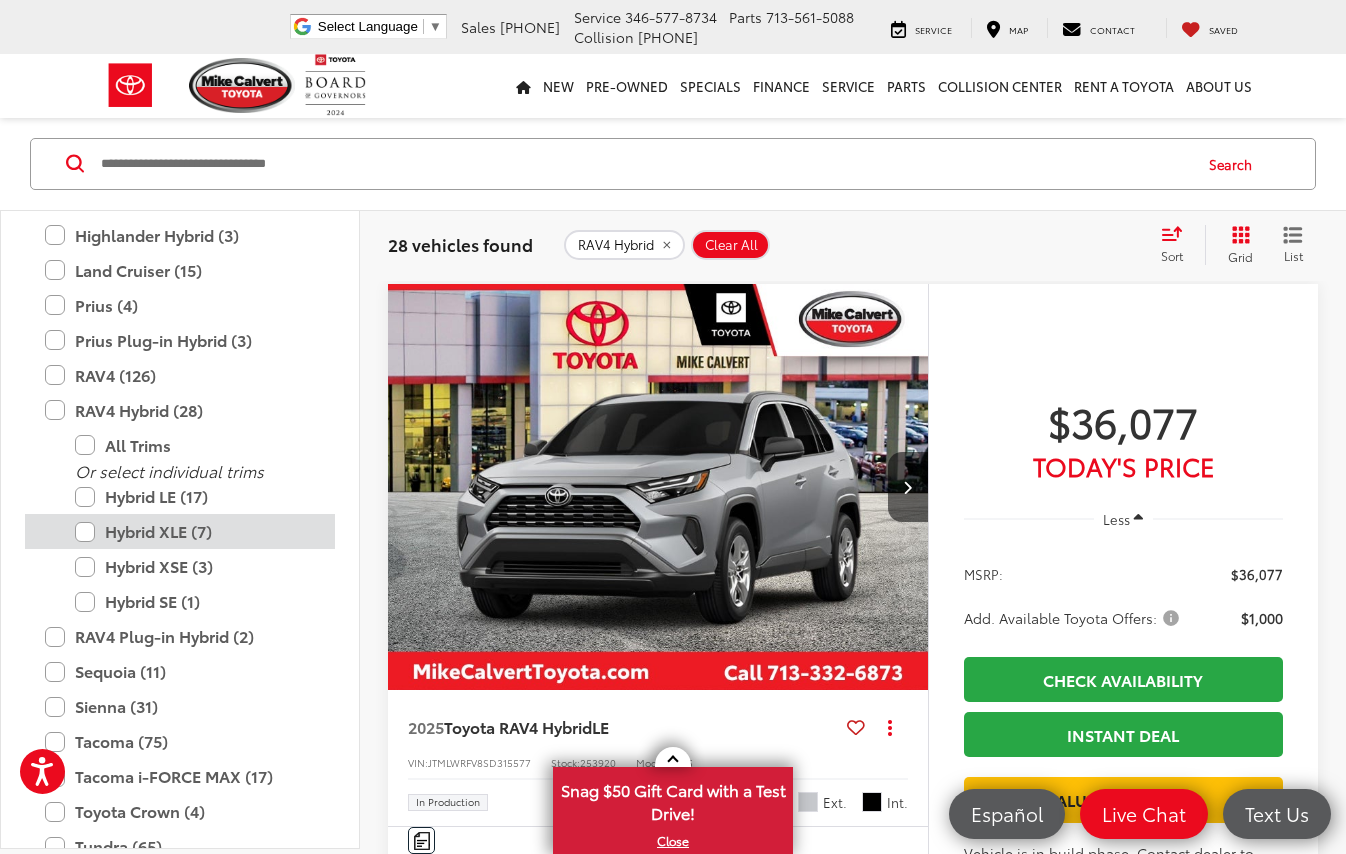 click on "Hybrid XLE (7)" at bounding box center (195, 532) 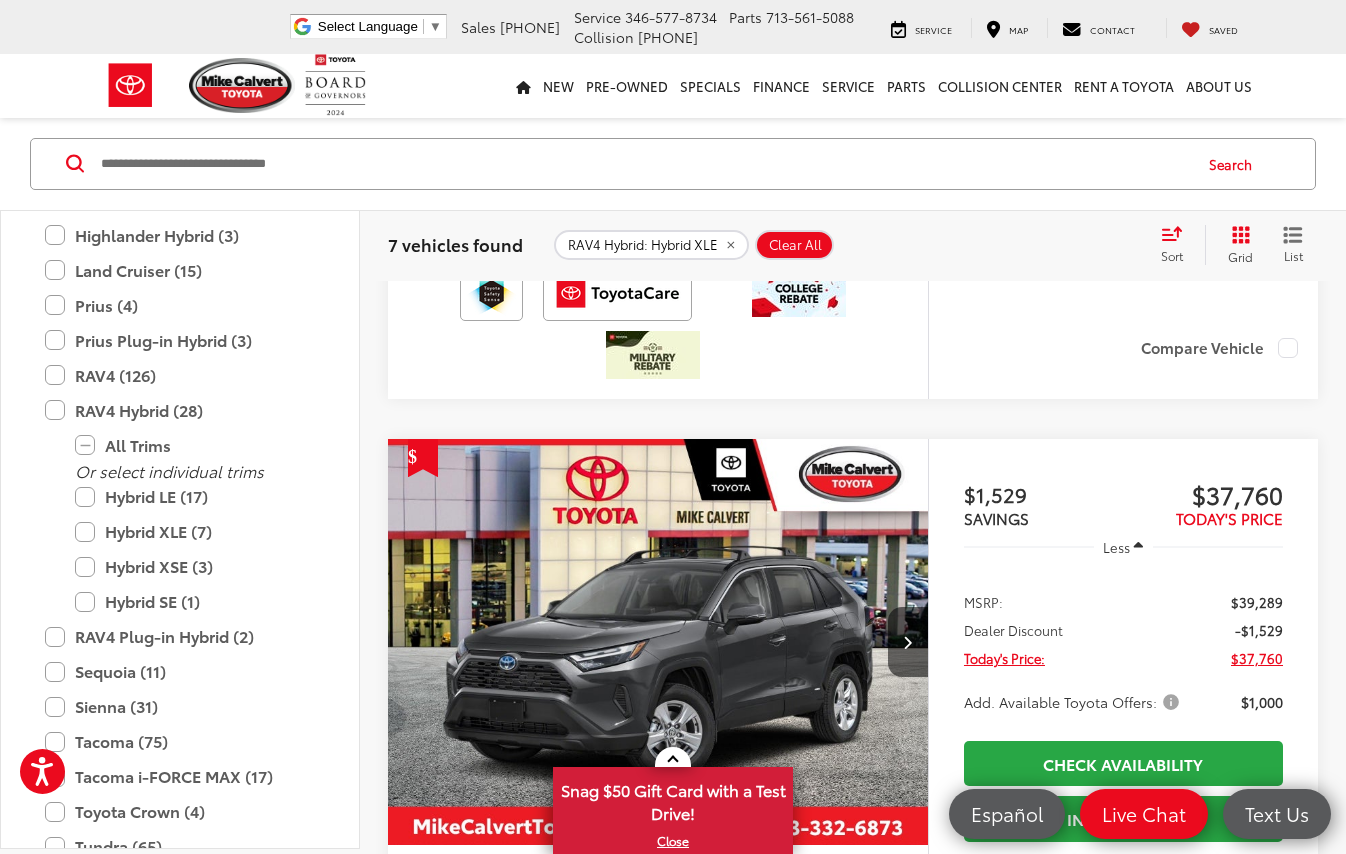 scroll, scrollTop: 1164, scrollLeft: 0, axis: vertical 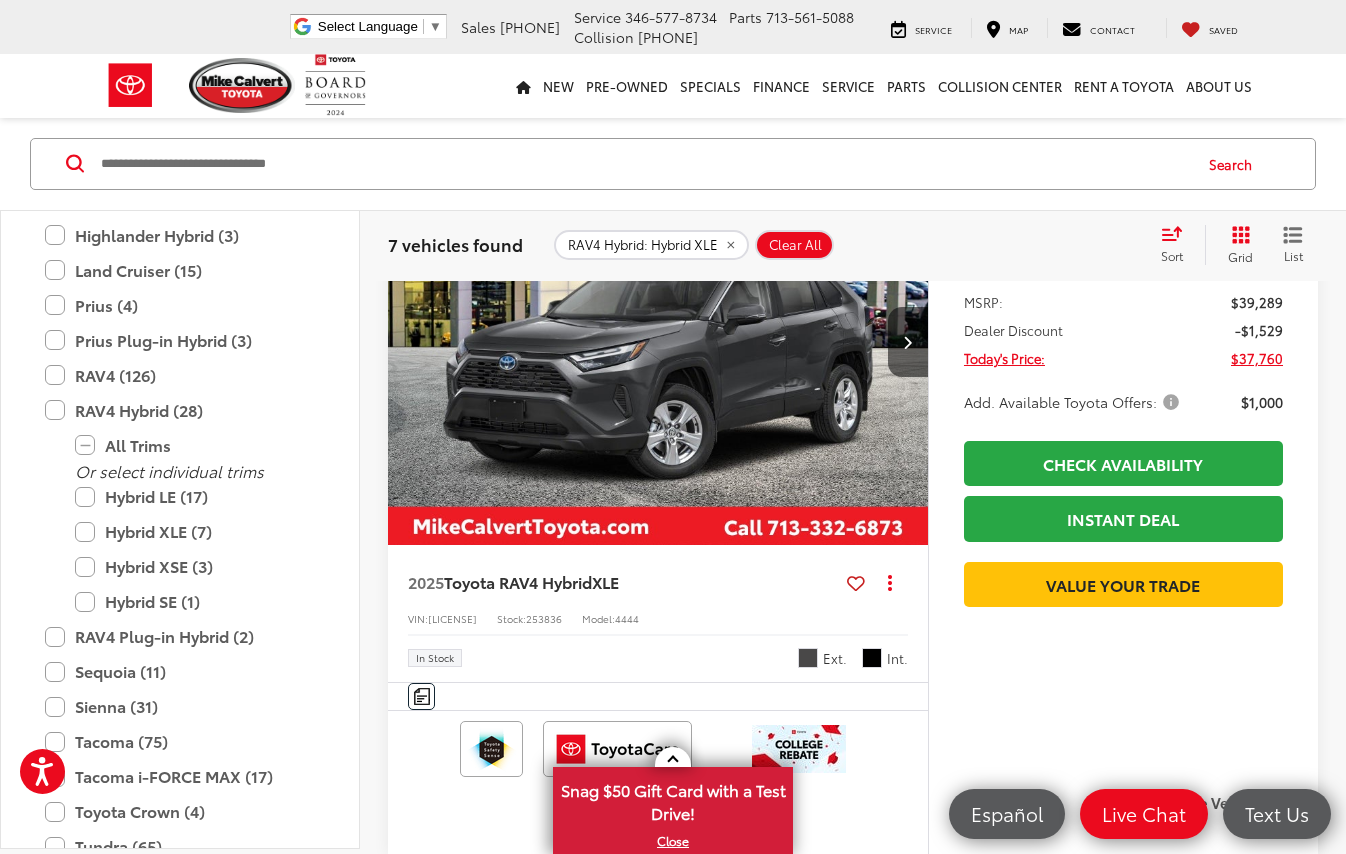 click at bounding box center (658, 342) 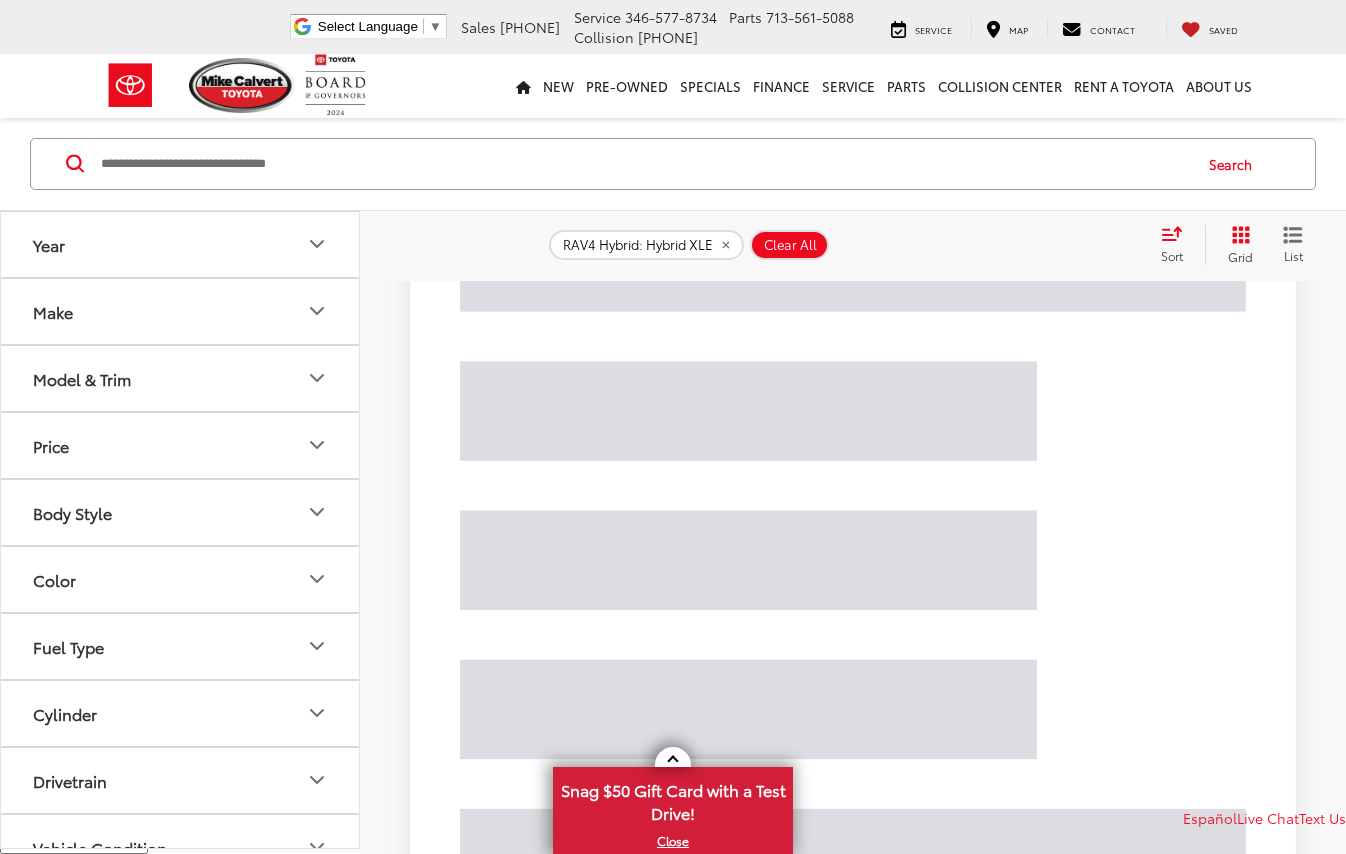 scroll, scrollTop: 1144, scrollLeft: 0, axis: vertical 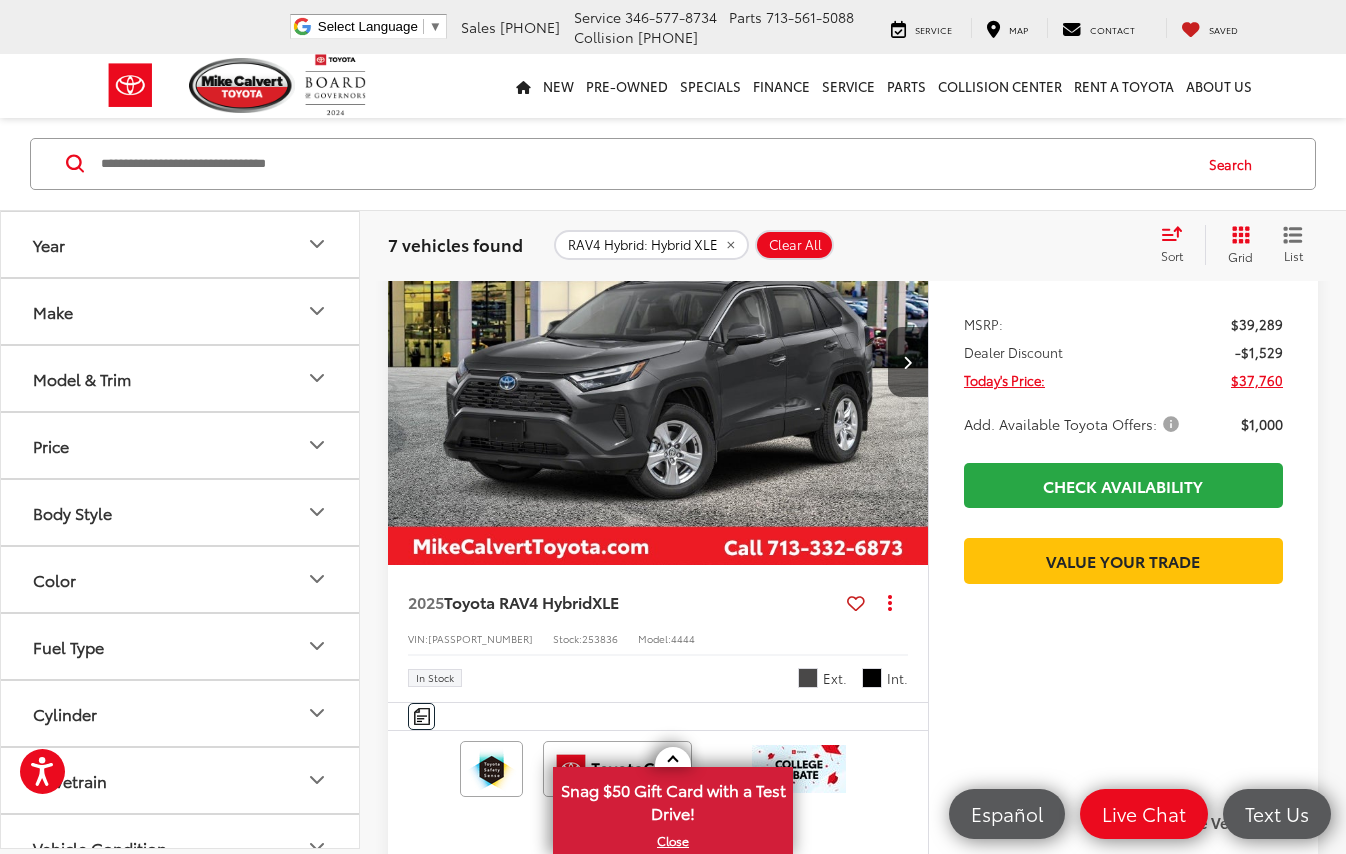 click on "Model & Trim" at bounding box center [181, 378] 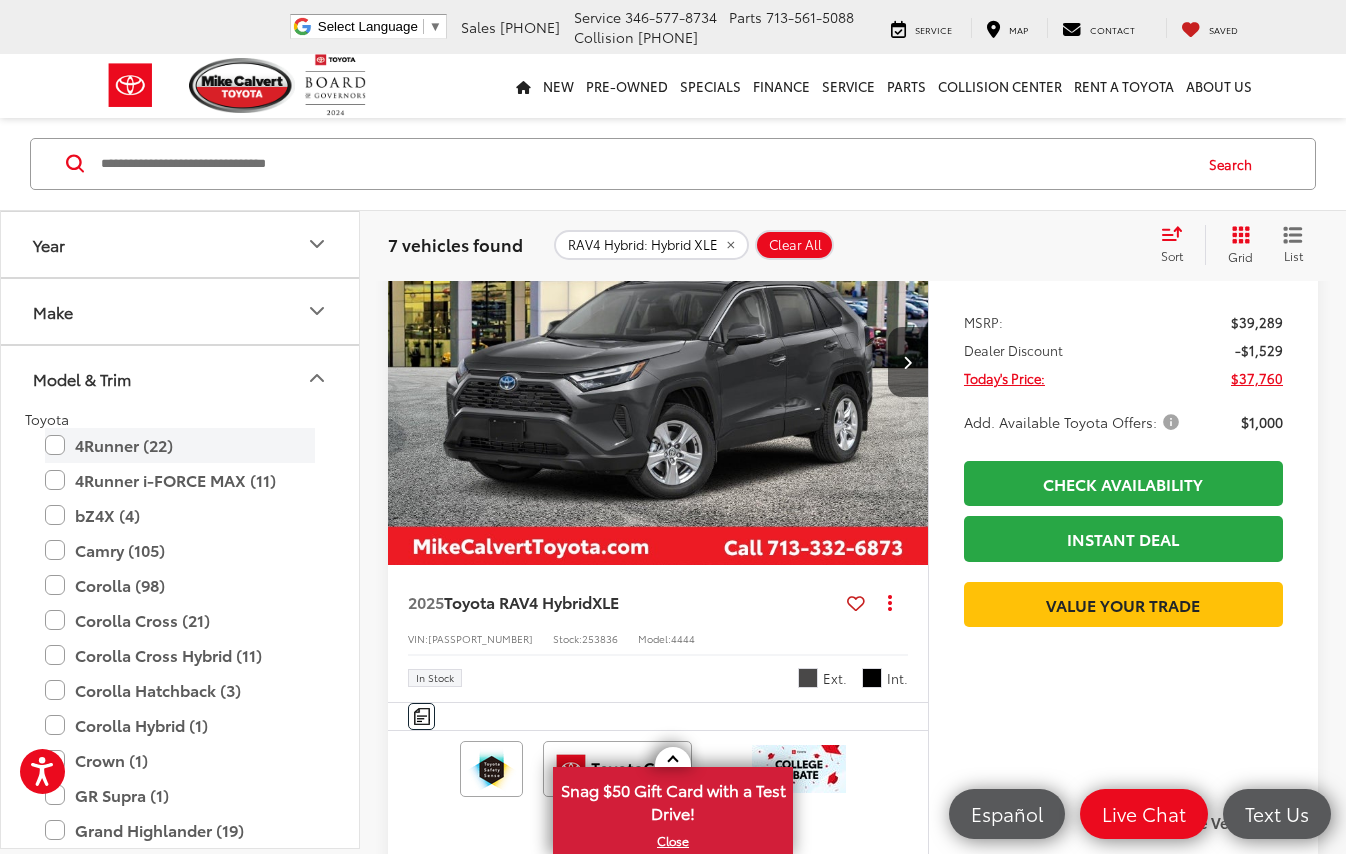 click on "4Runner (22)" at bounding box center (180, 445) 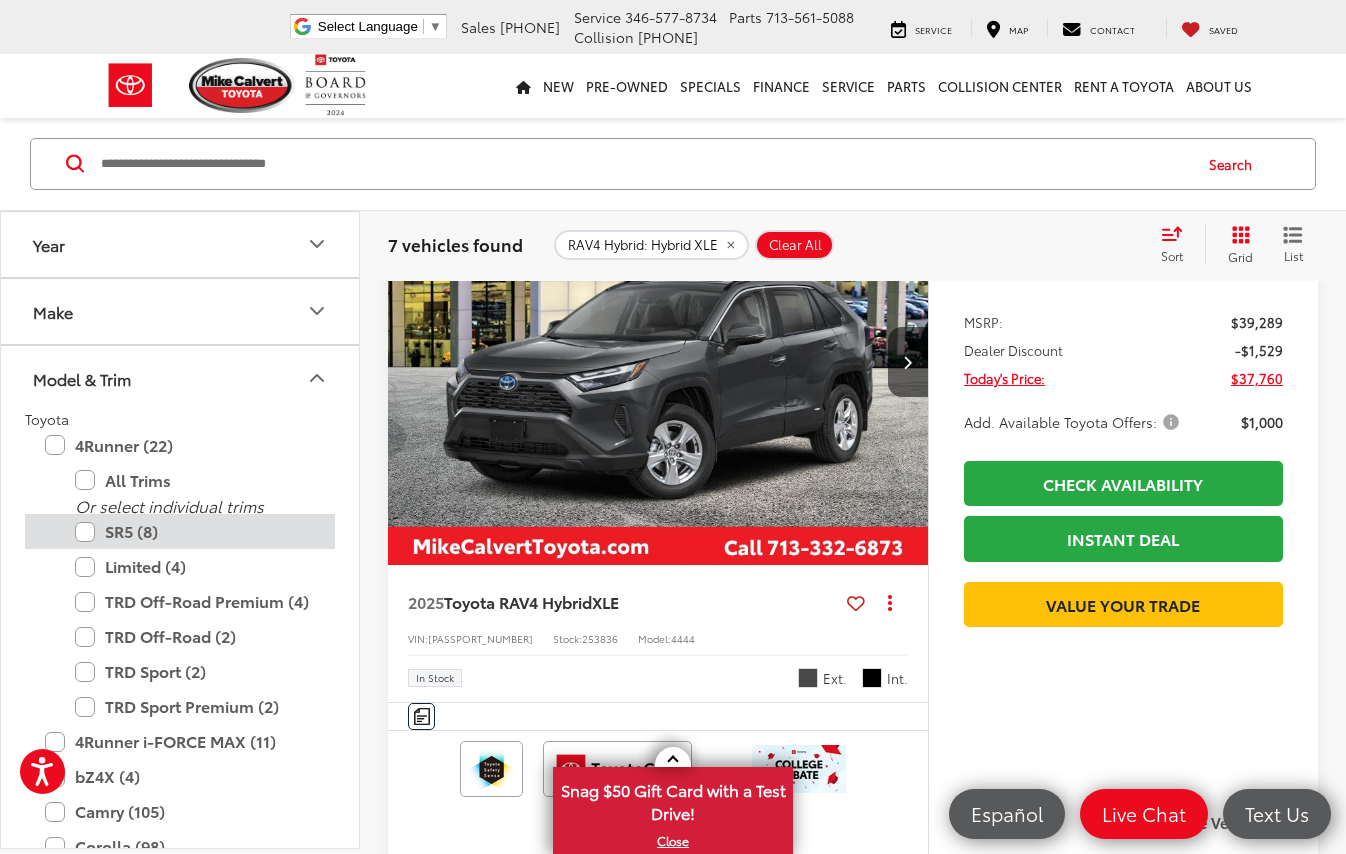 scroll, scrollTop: 264, scrollLeft: 0, axis: vertical 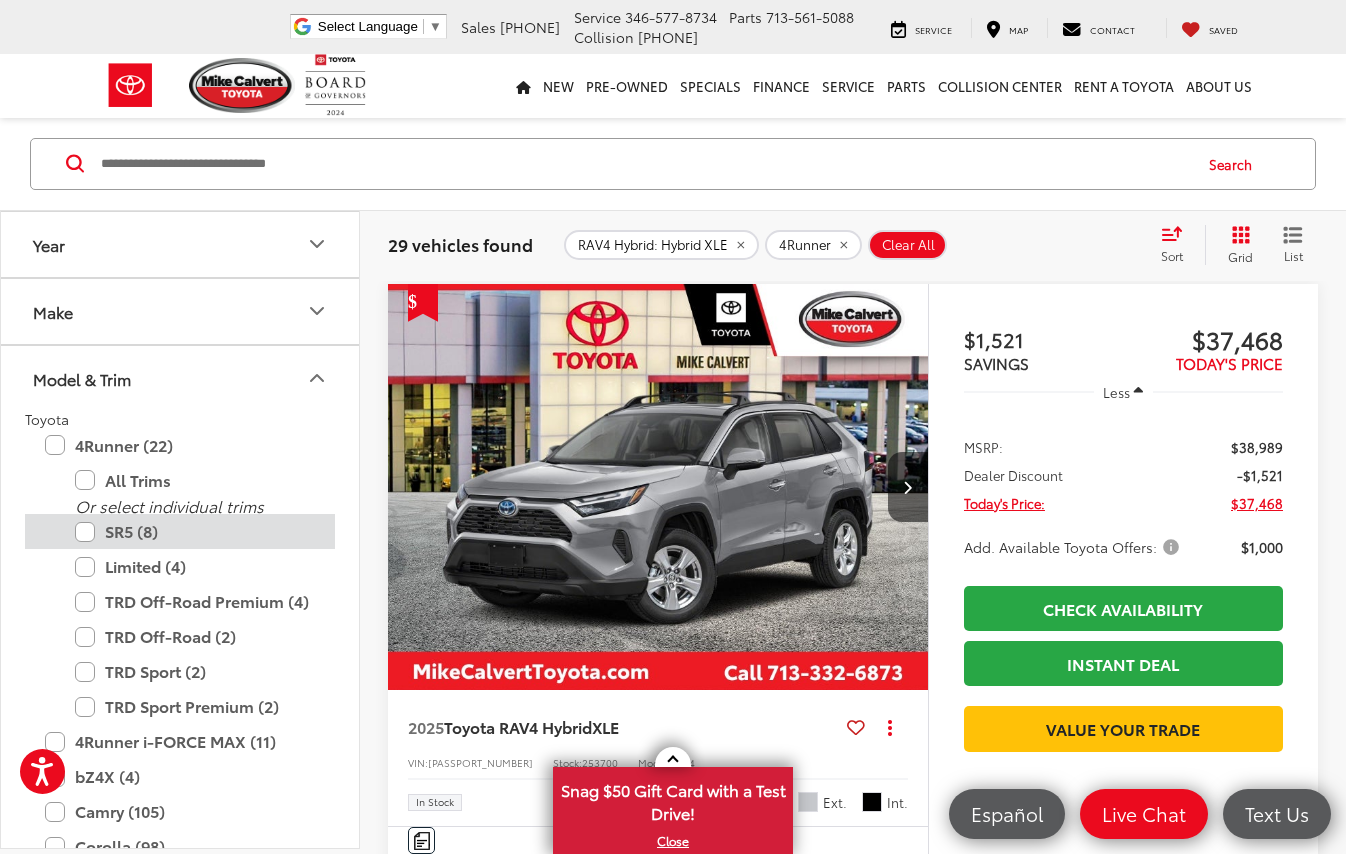 click on "SR5 (8)" at bounding box center [195, 532] 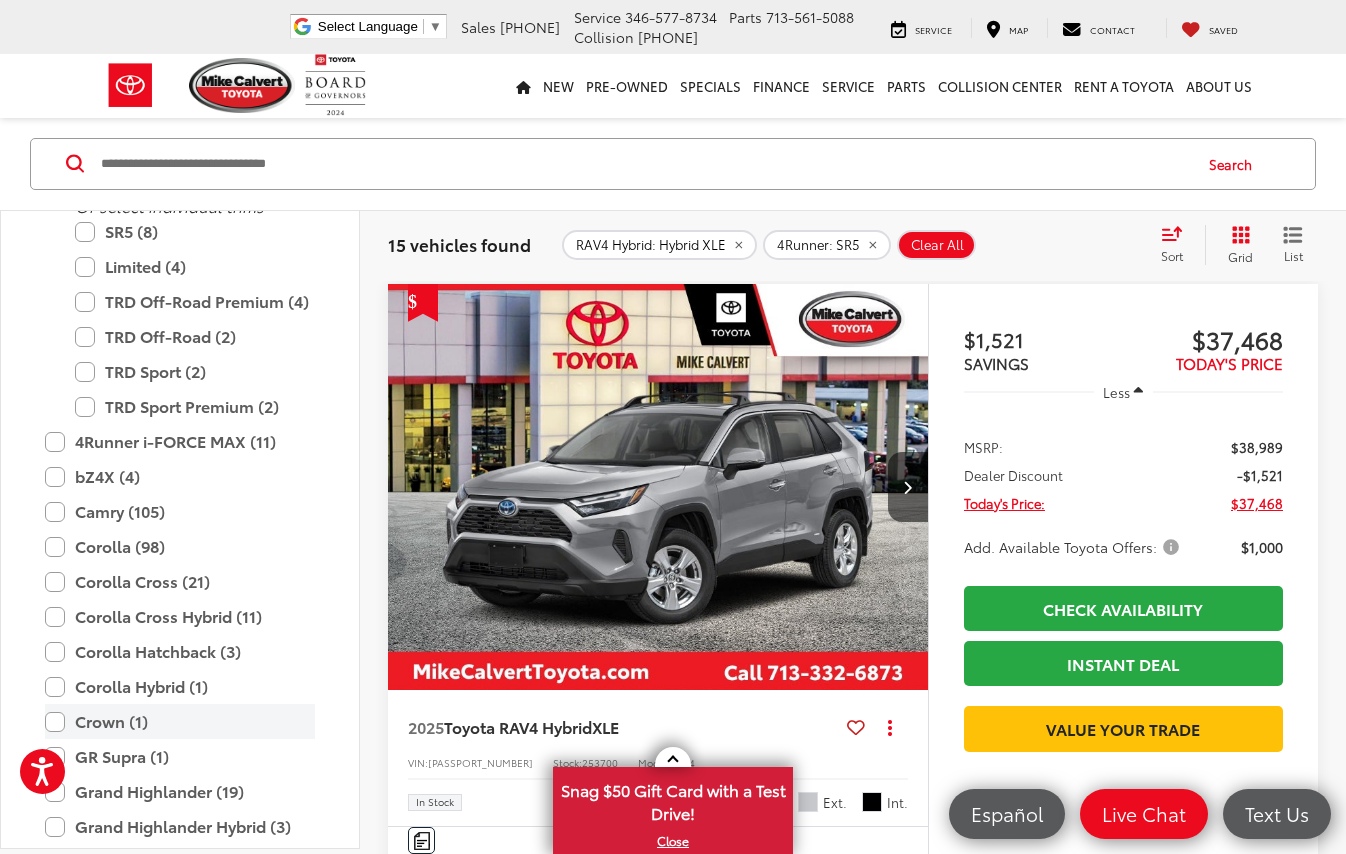 scroll, scrollTop: 800, scrollLeft: 0, axis: vertical 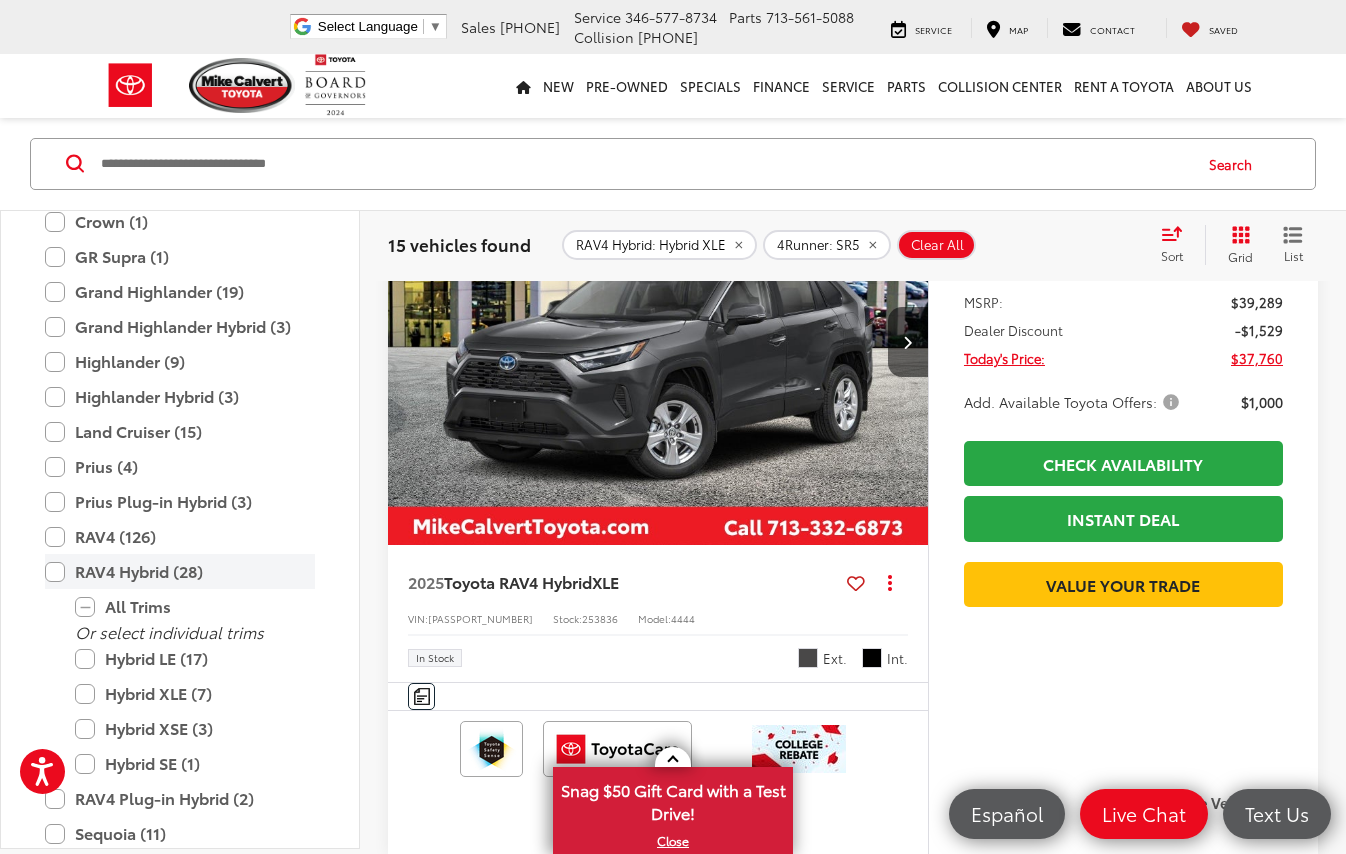 click on "RAV4 Hybrid (28)" at bounding box center (180, 572) 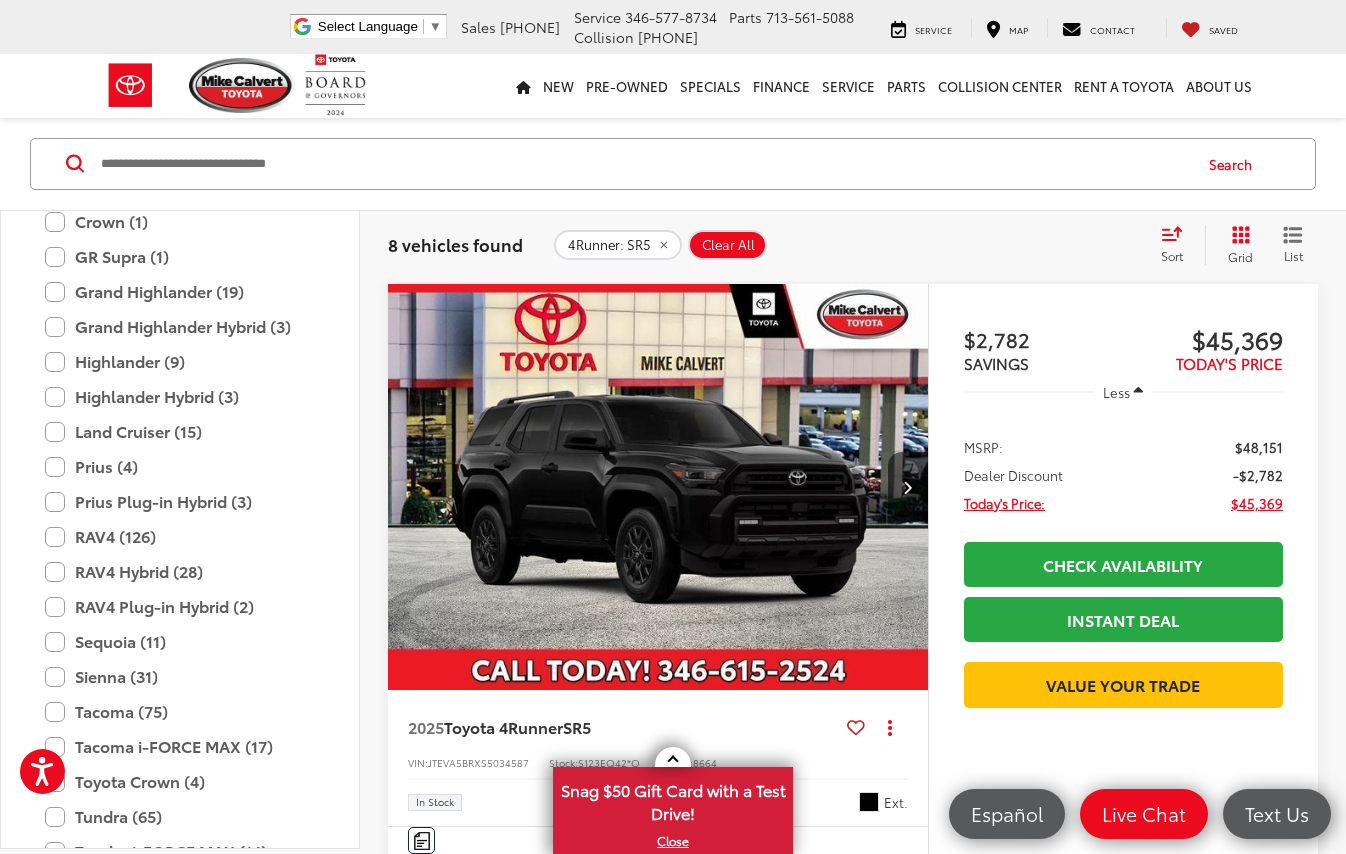 scroll, scrollTop: 464, scrollLeft: 0, axis: vertical 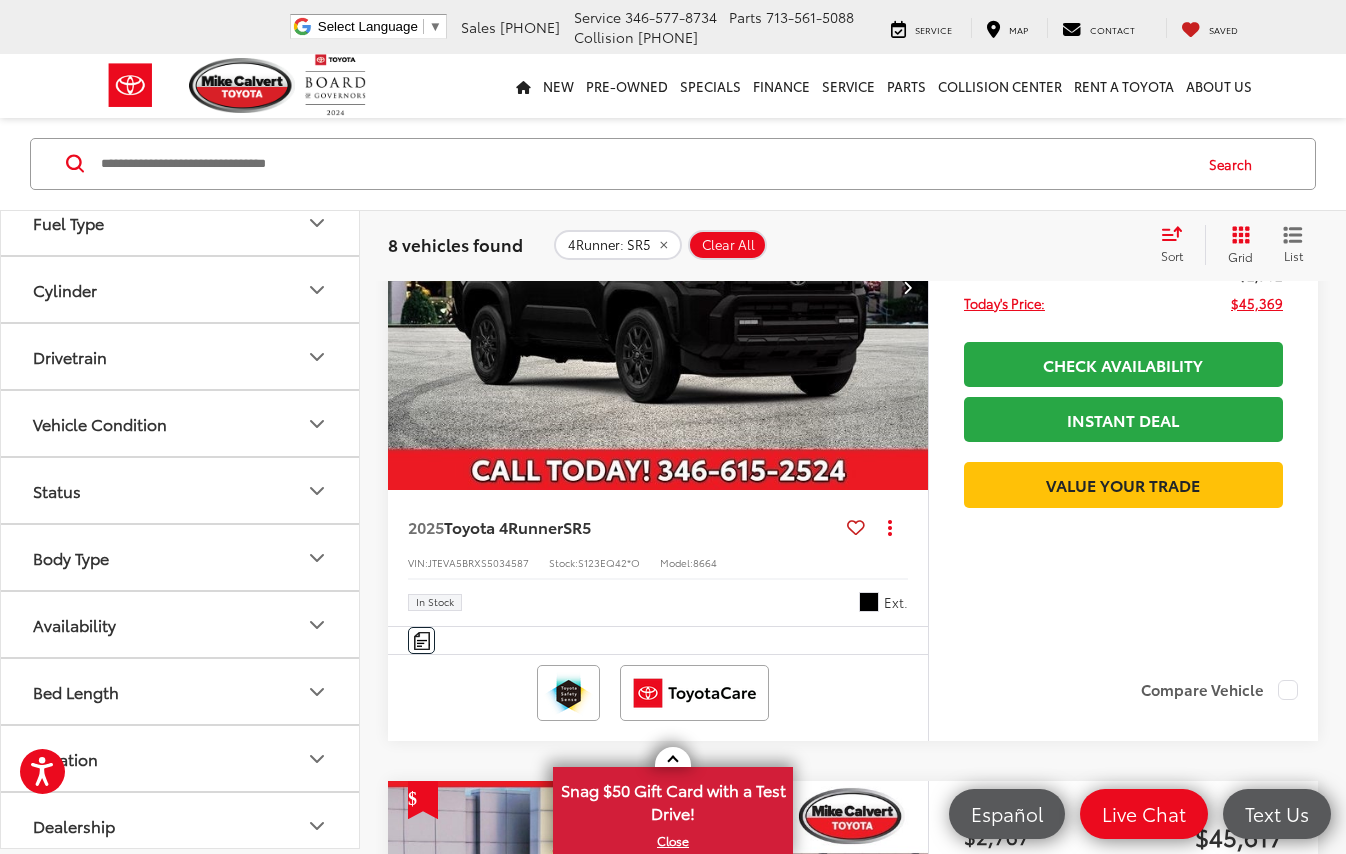 click on "Drivetrain" at bounding box center [181, 357] 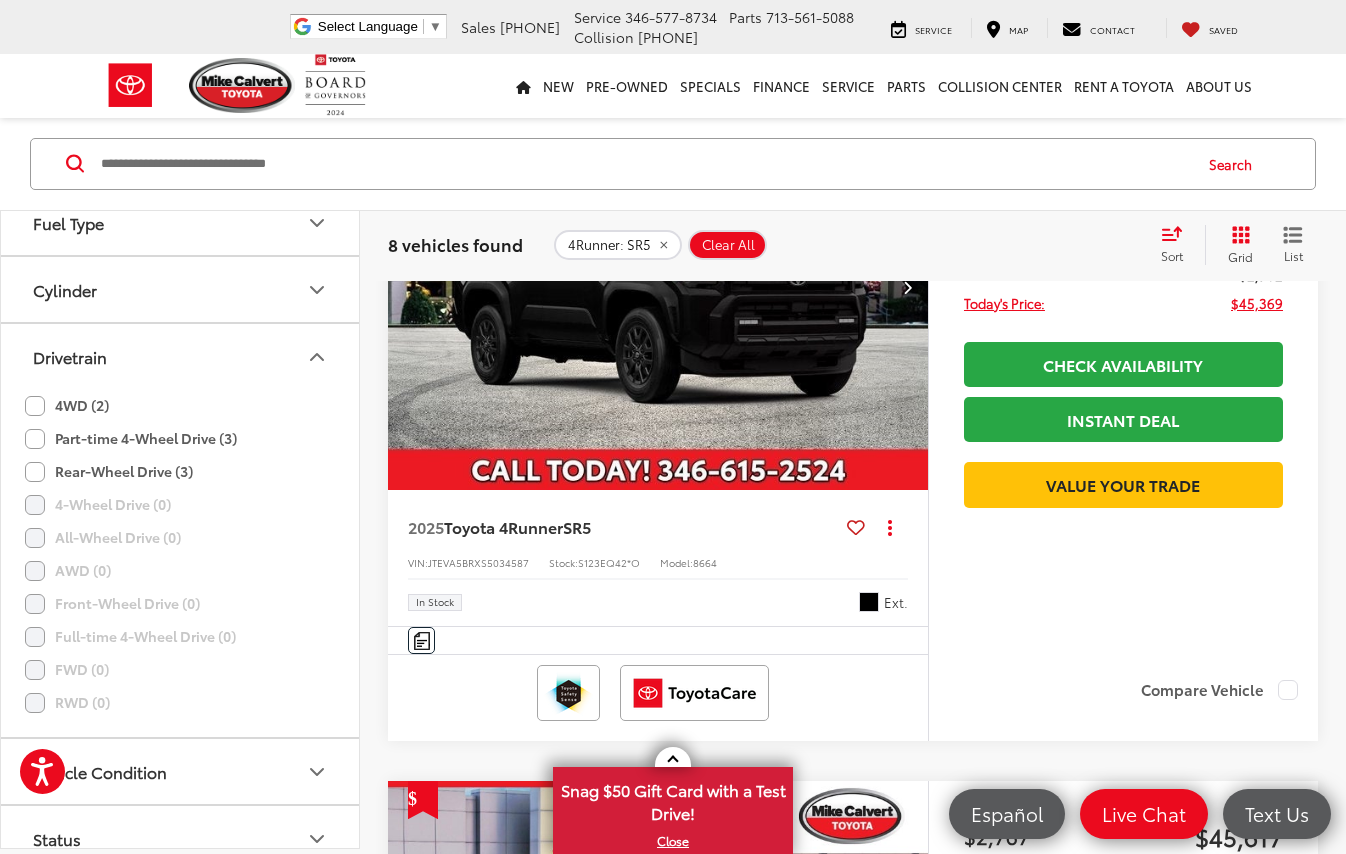 click on "Part-time 4-Wheel Drive (3)" 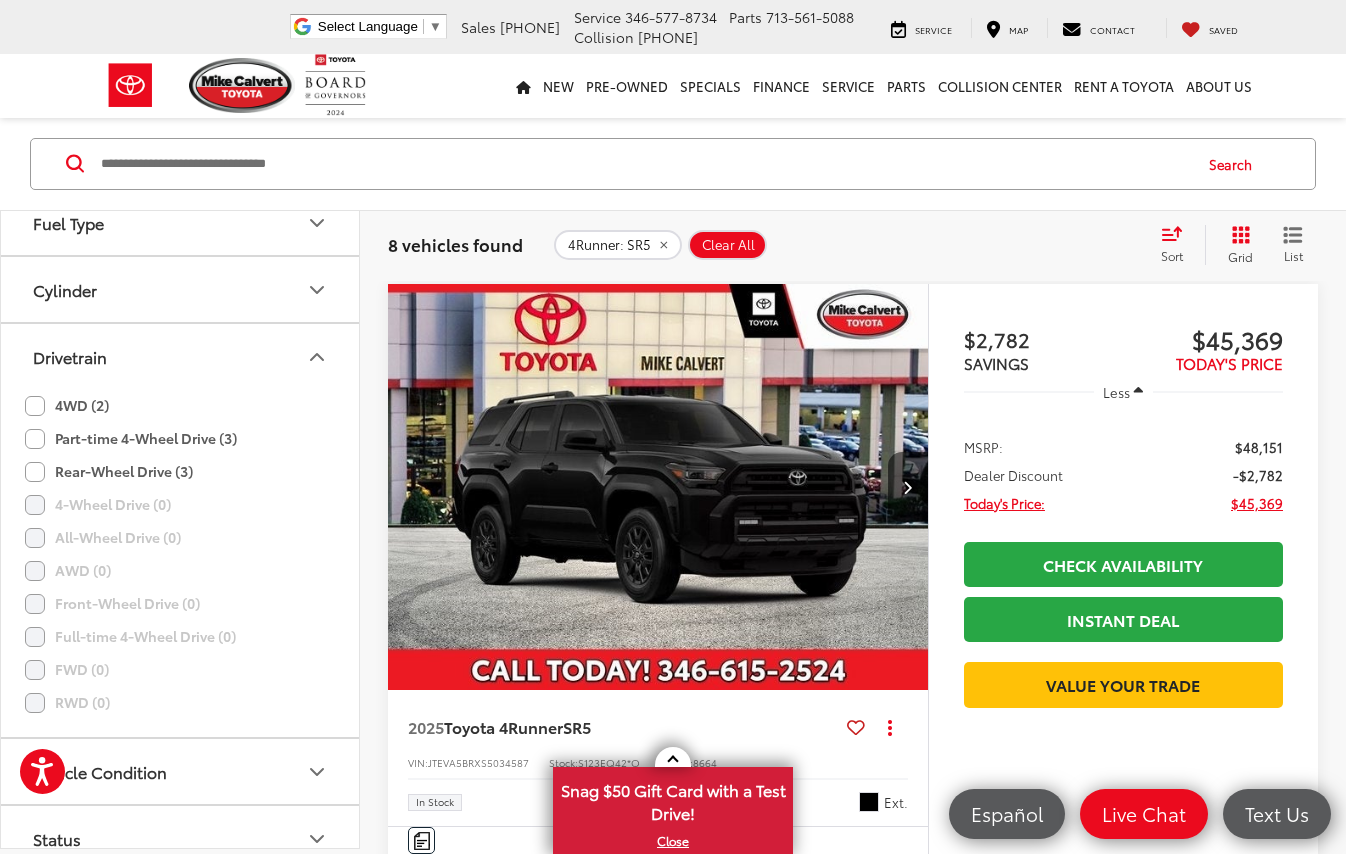 click on "4WD (2)" 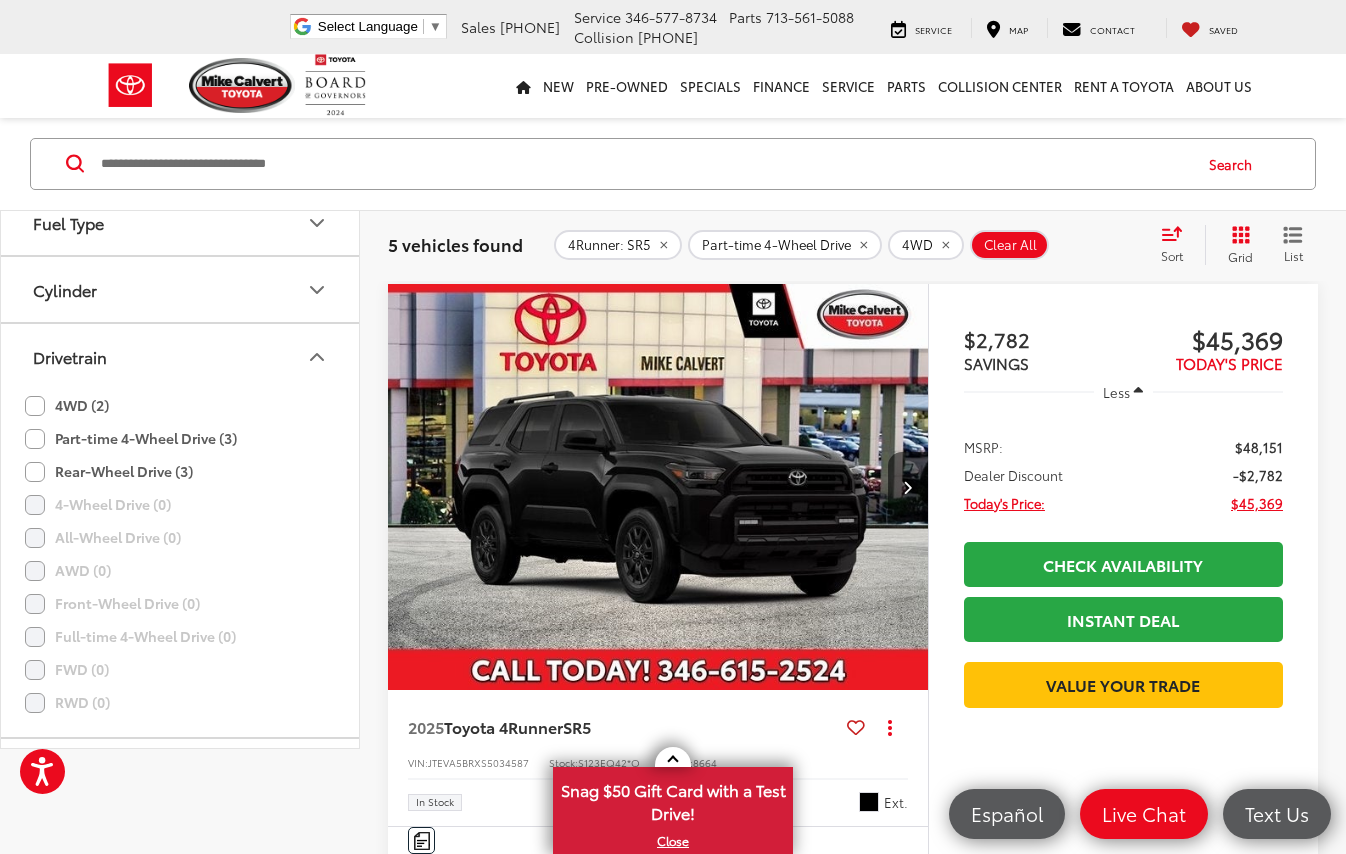 scroll, scrollTop: 164, scrollLeft: 0, axis: vertical 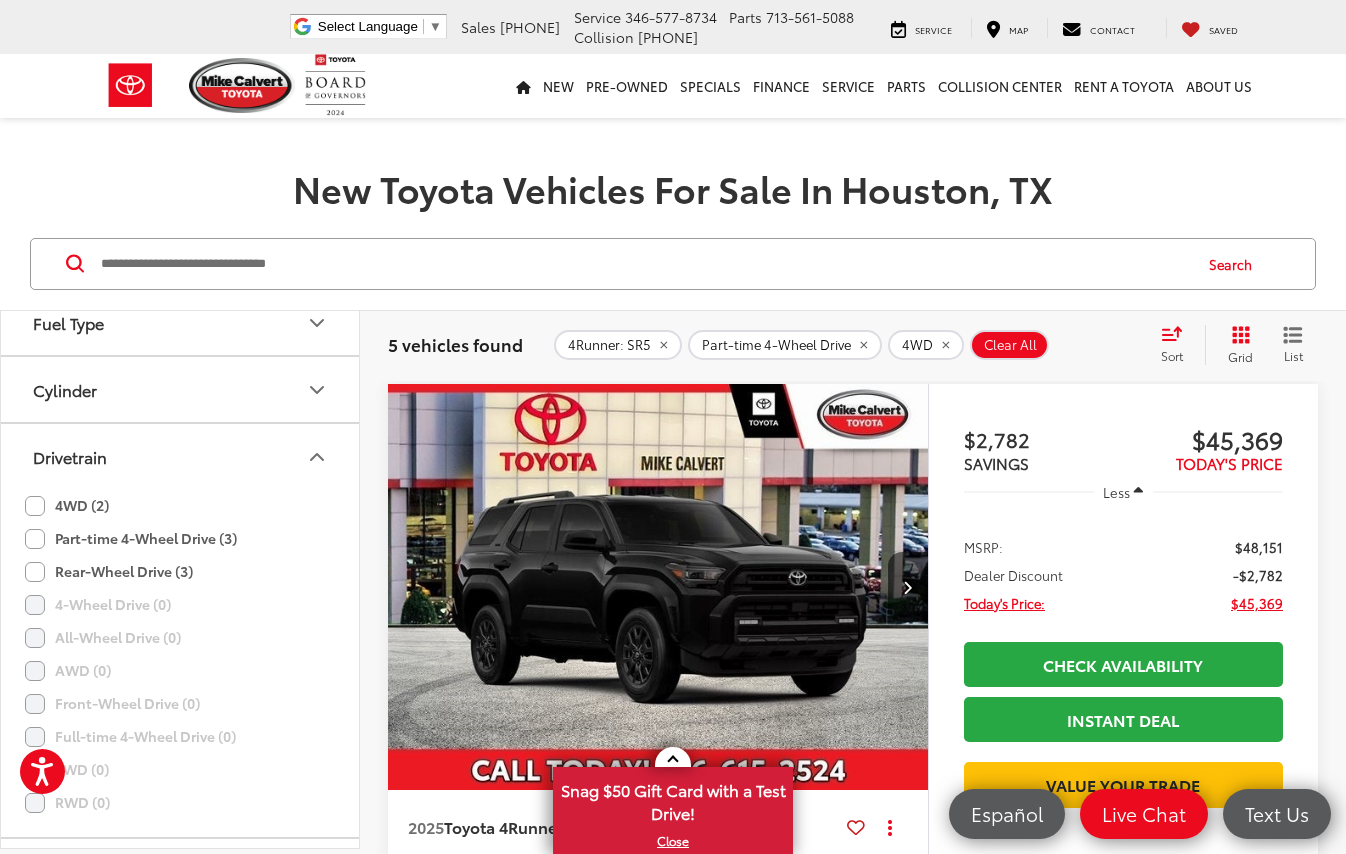click at bounding box center [658, 587] 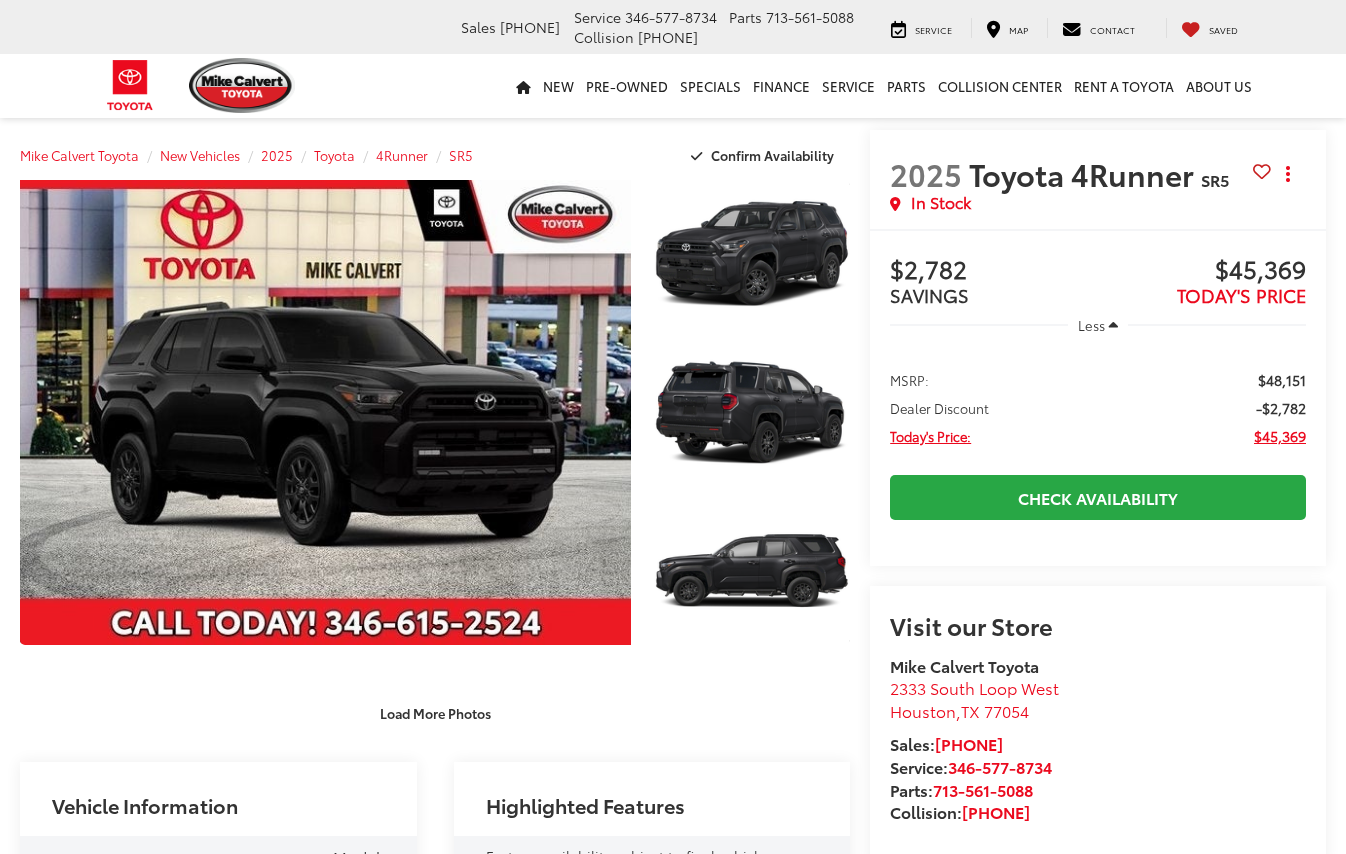 scroll, scrollTop: 0, scrollLeft: 0, axis: both 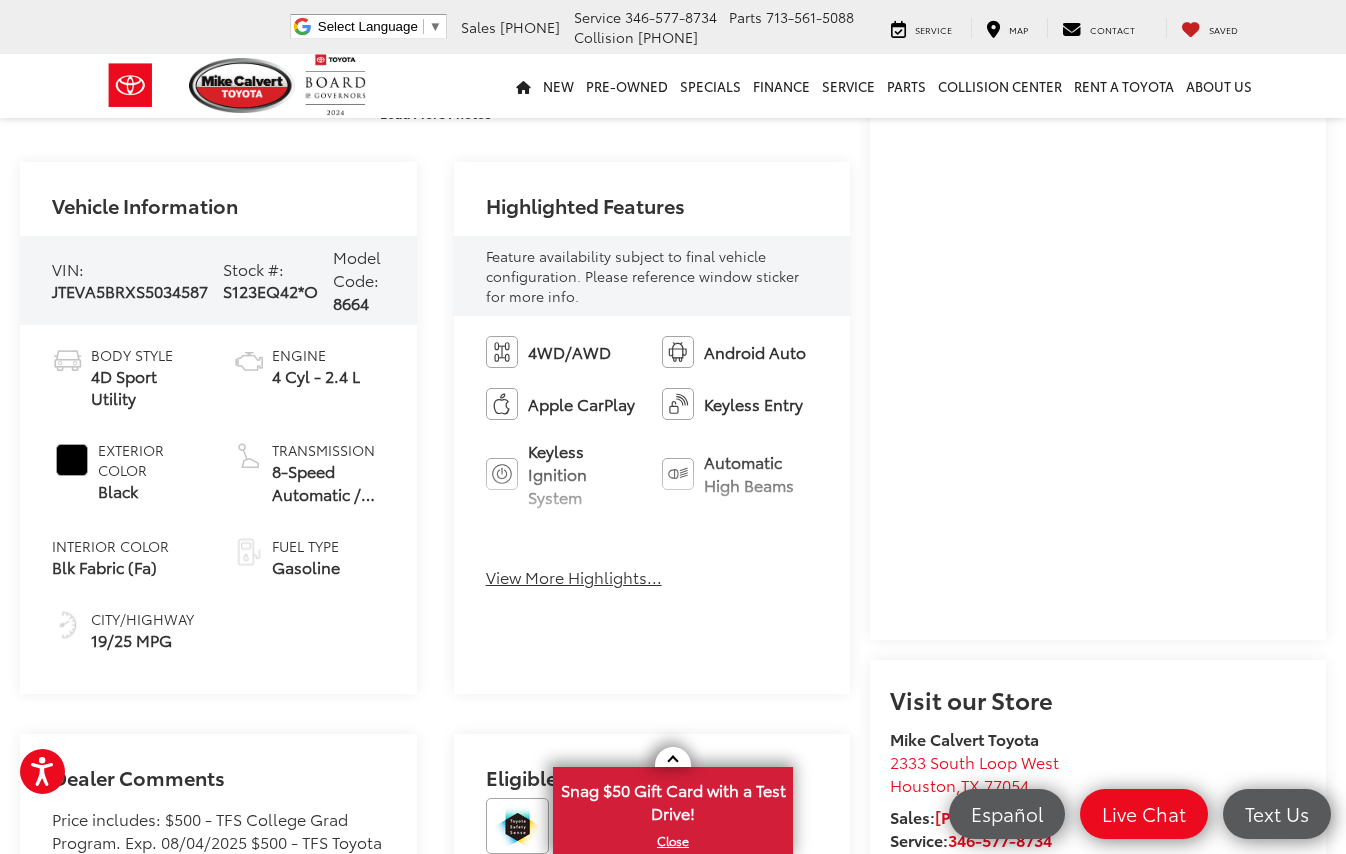 click on "View More Highlights..." at bounding box center (574, 577) 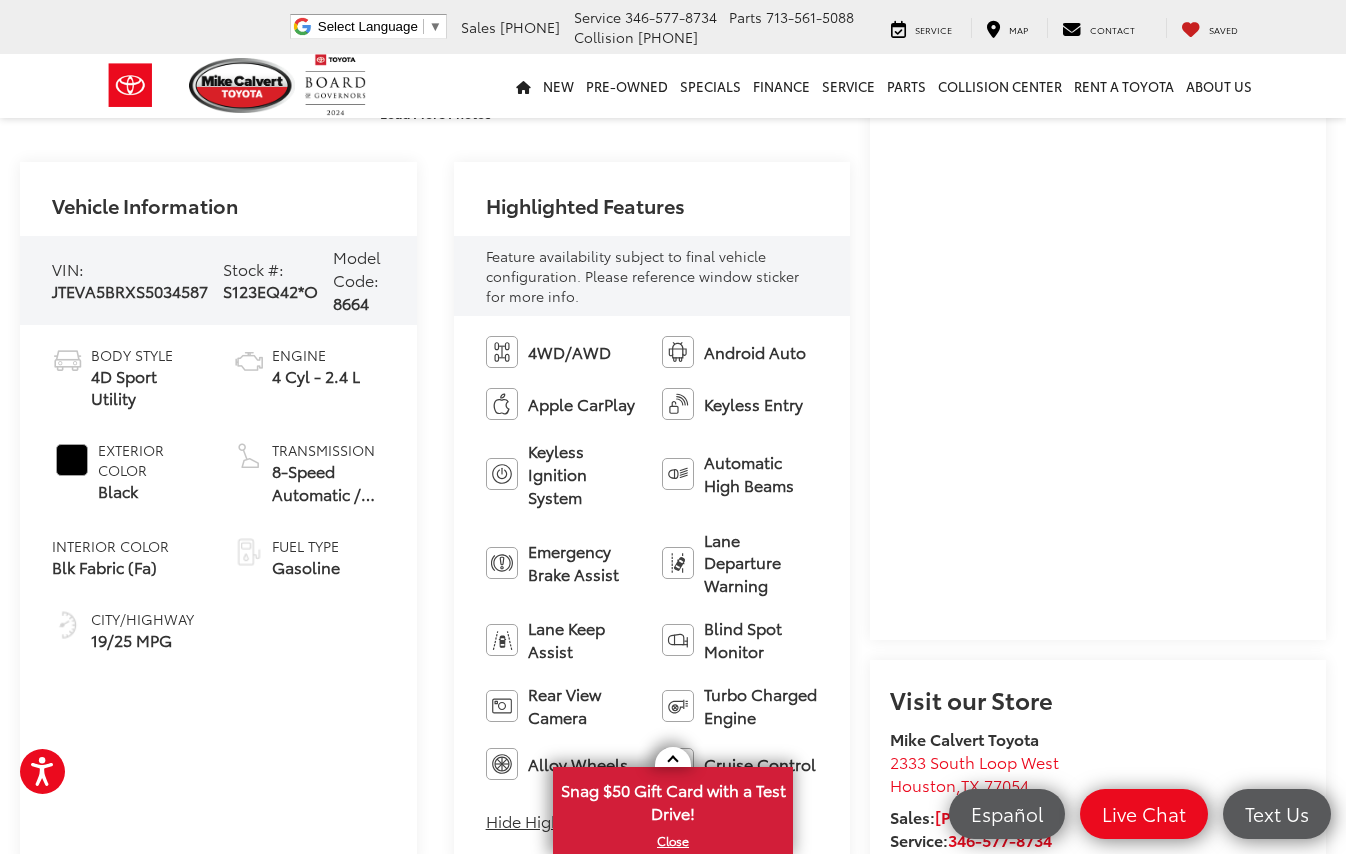 scroll, scrollTop: 1000, scrollLeft: 0, axis: vertical 